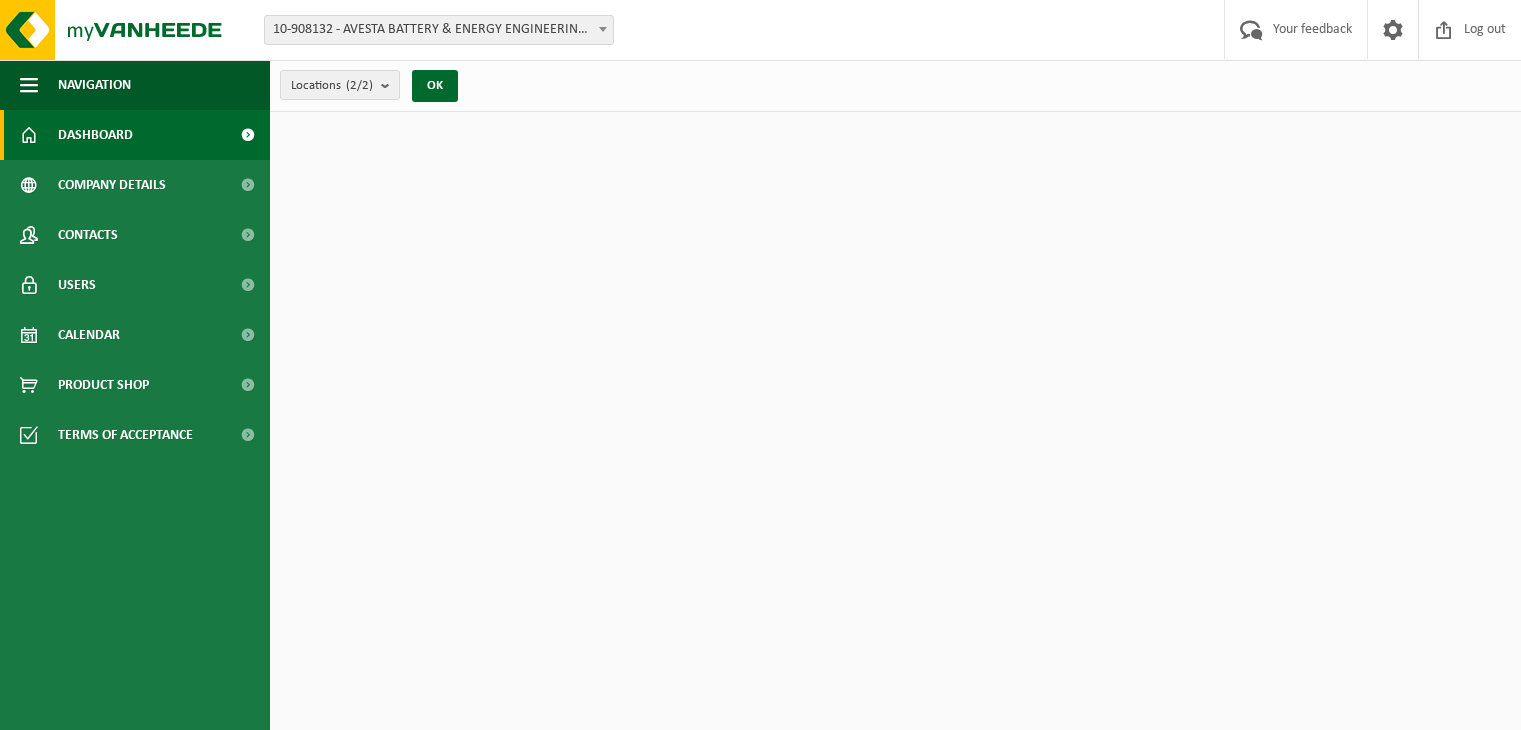 scroll, scrollTop: 0, scrollLeft: 0, axis: both 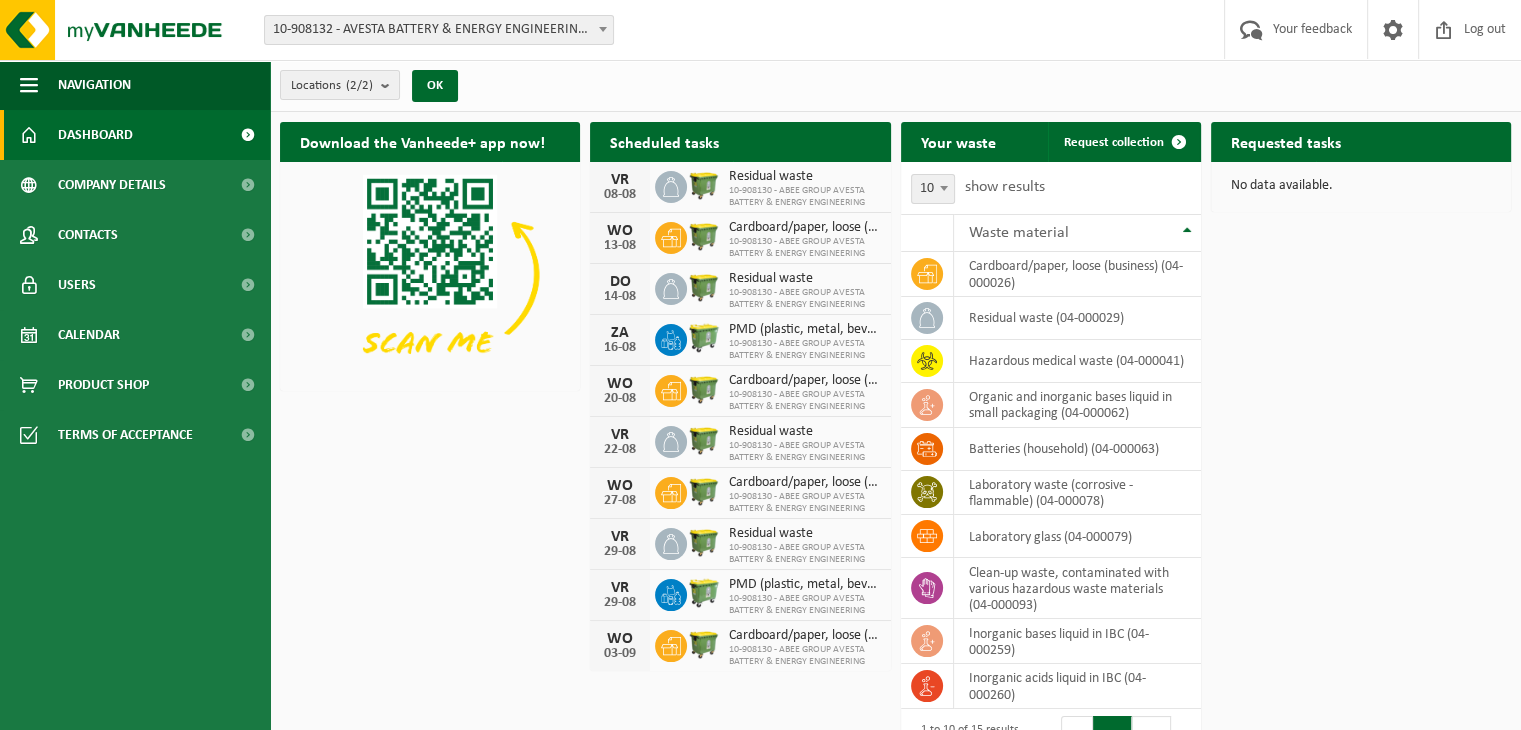 click on "Scheduled tasks" at bounding box center [664, 144] 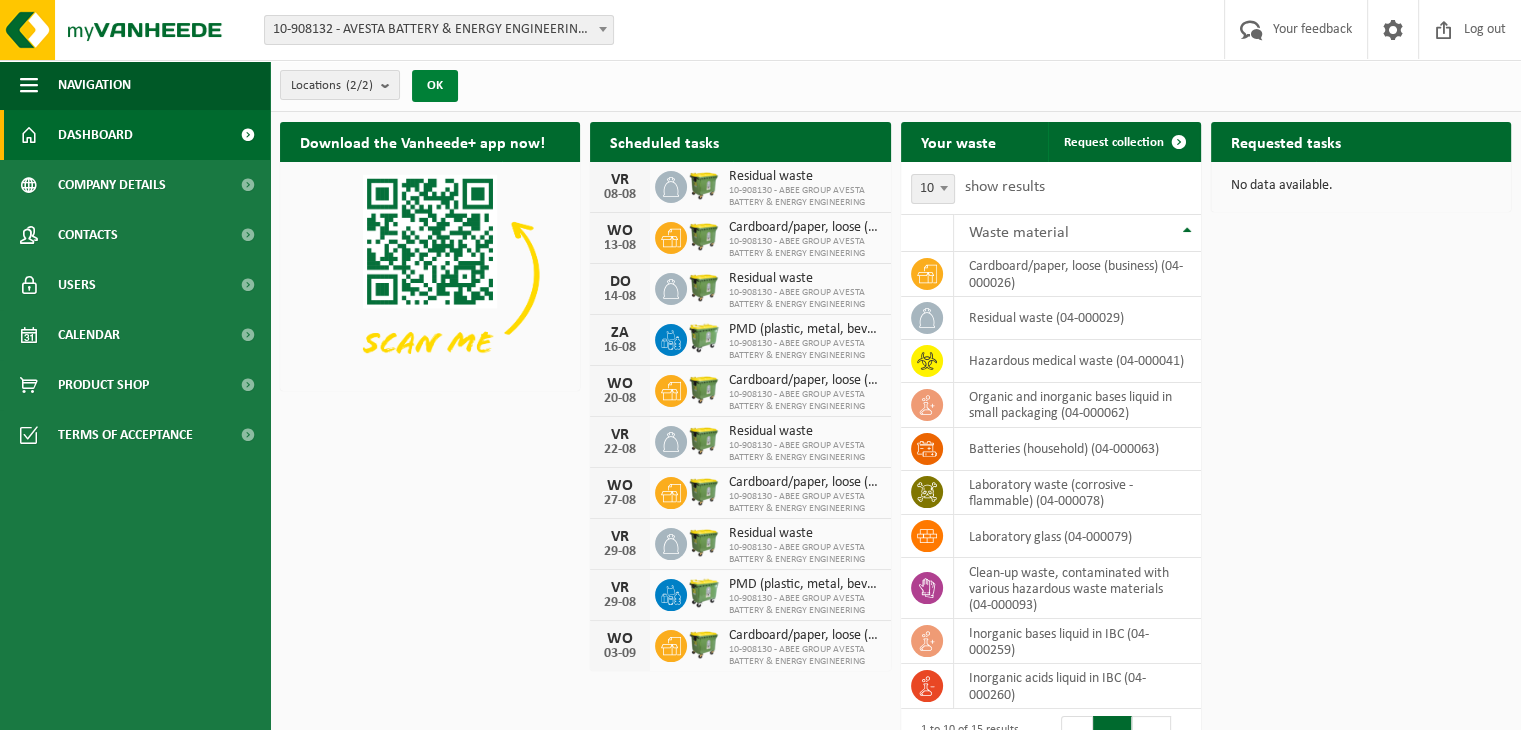 click on "OK" at bounding box center (435, 85) 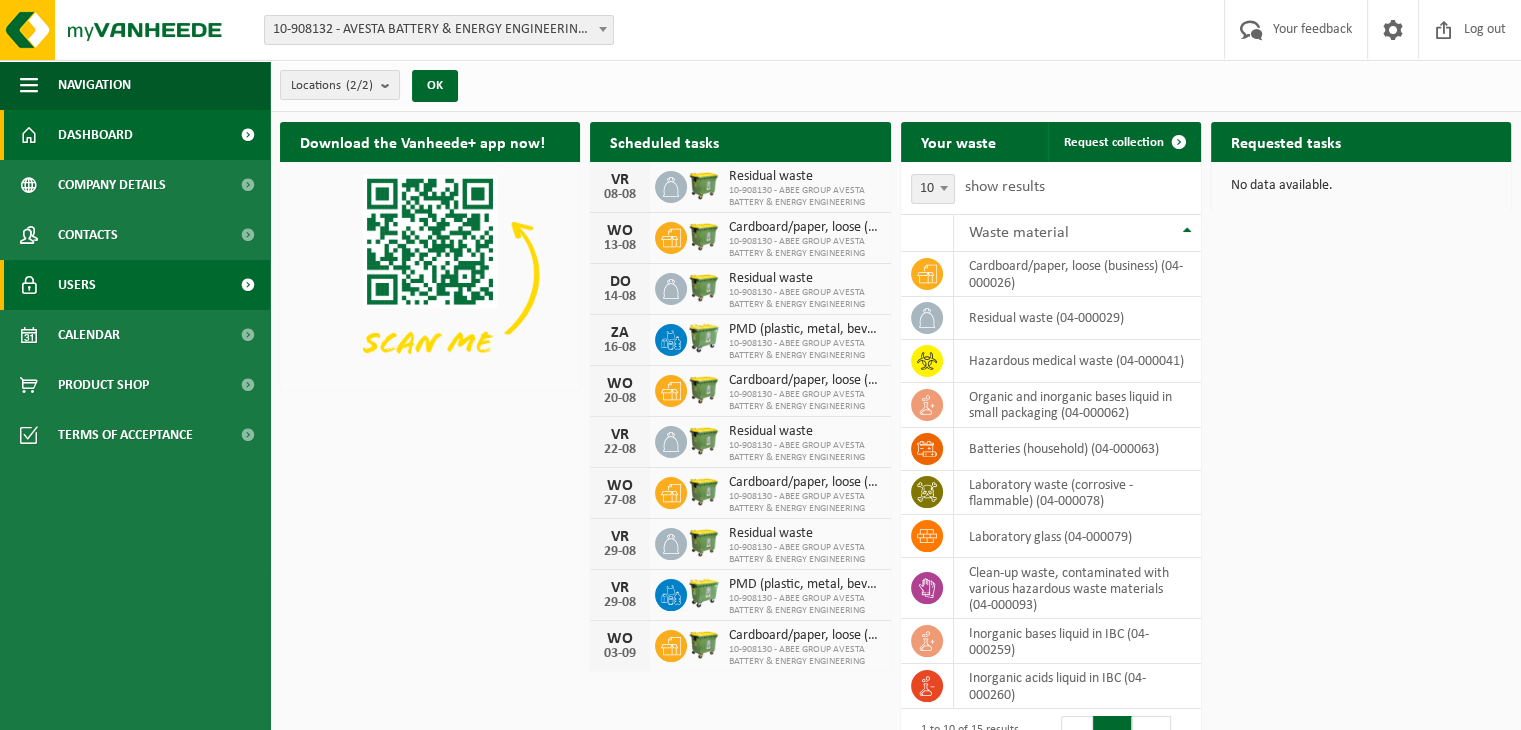 click on "Users" at bounding box center [135, 285] 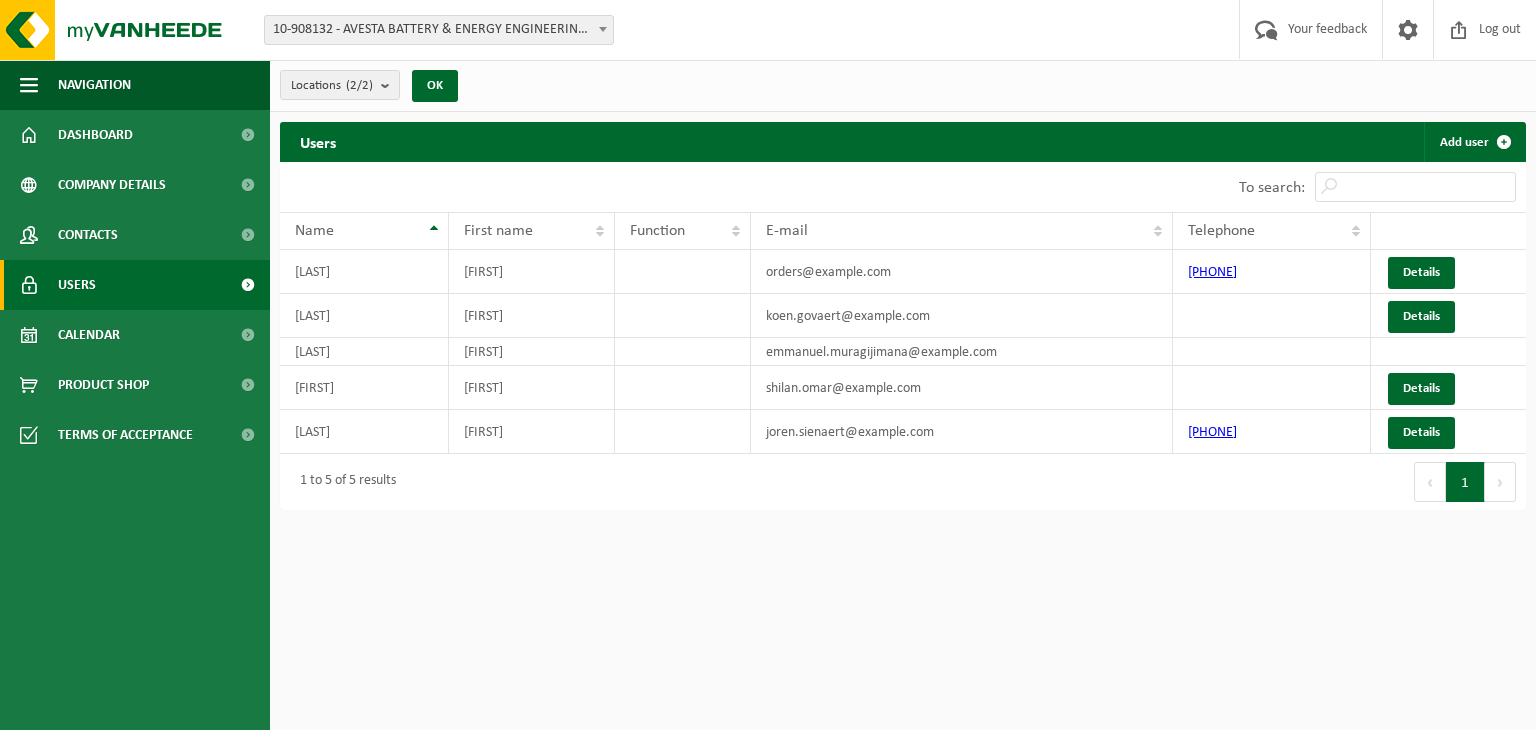 scroll, scrollTop: 0, scrollLeft: 0, axis: both 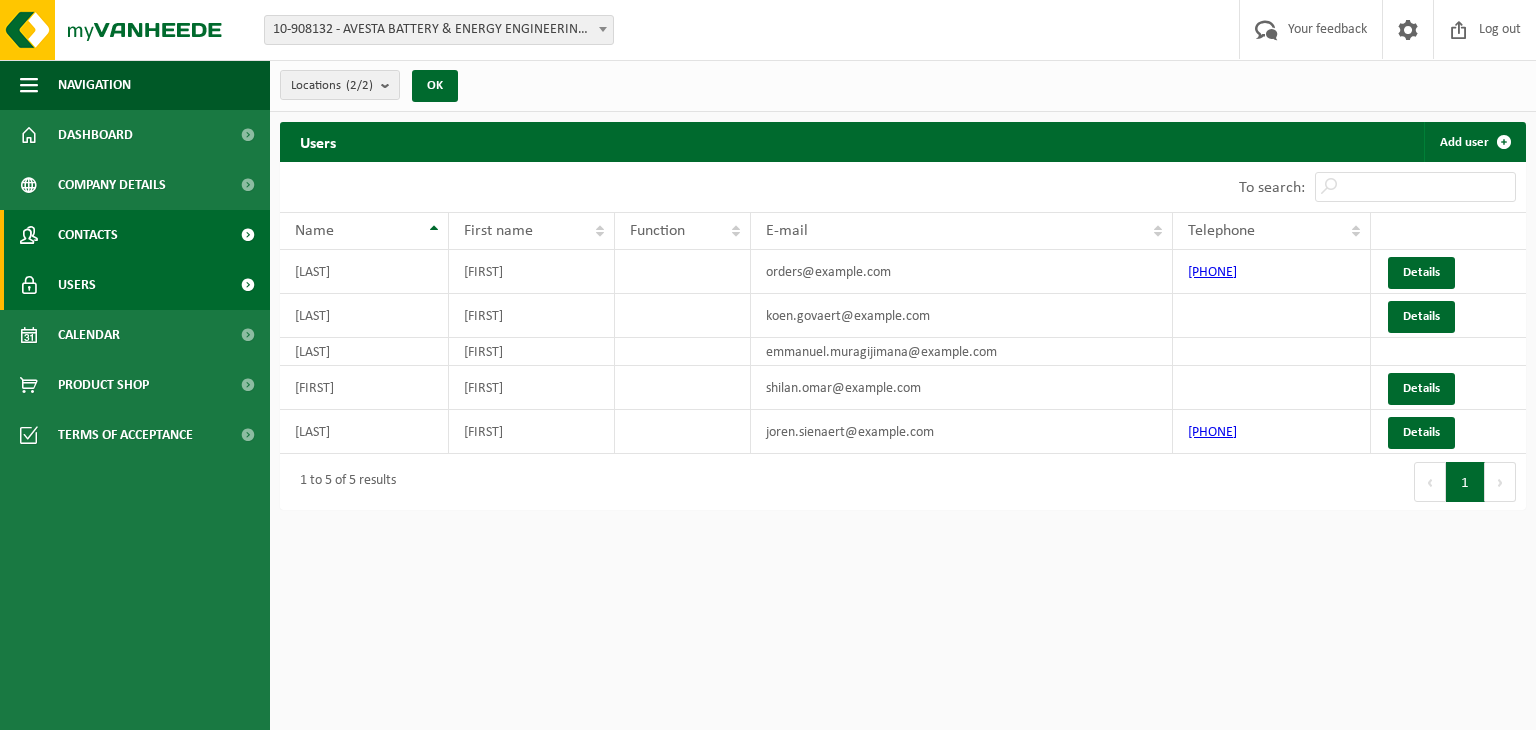 click on "Contacts" at bounding box center (135, 235) 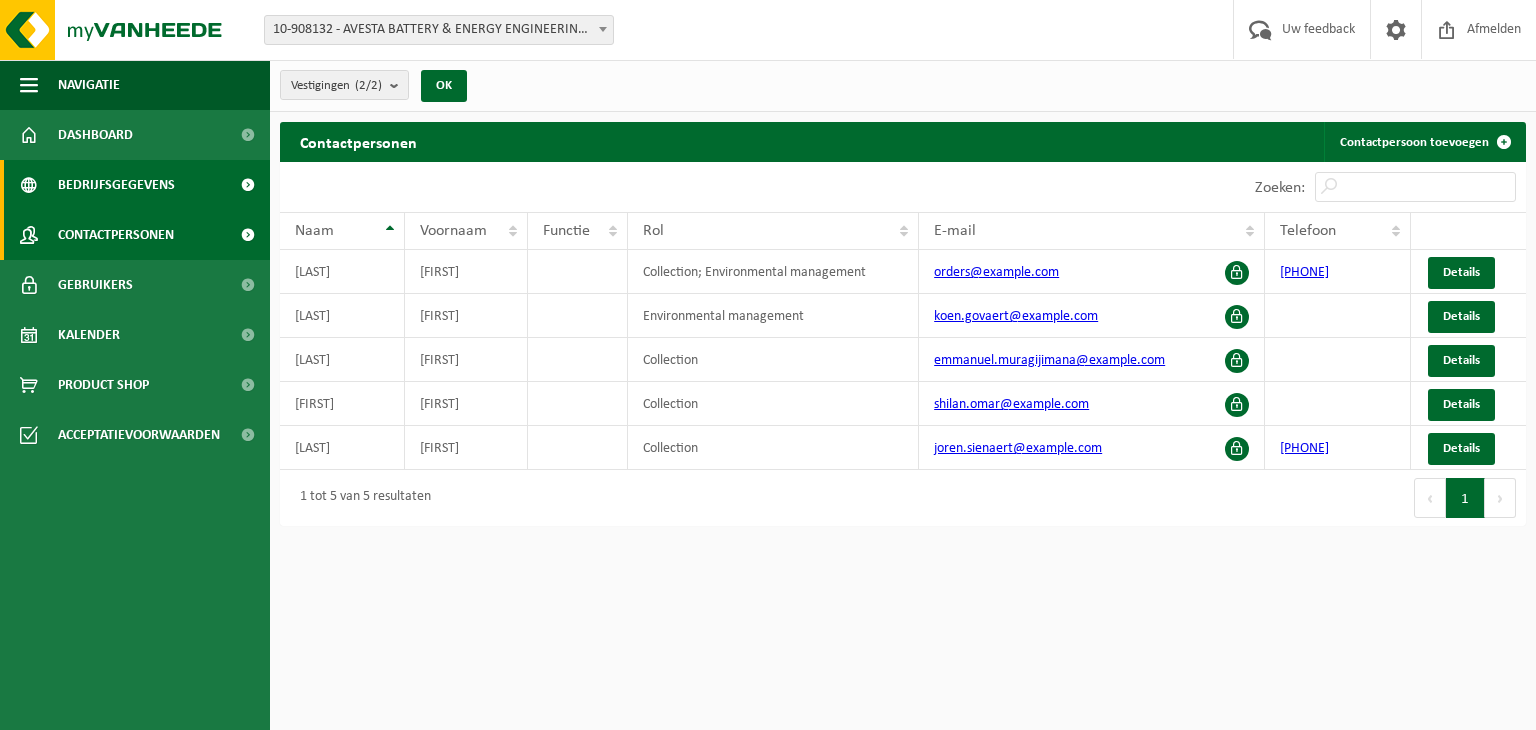 scroll, scrollTop: 0, scrollLeft: 0, axis: both 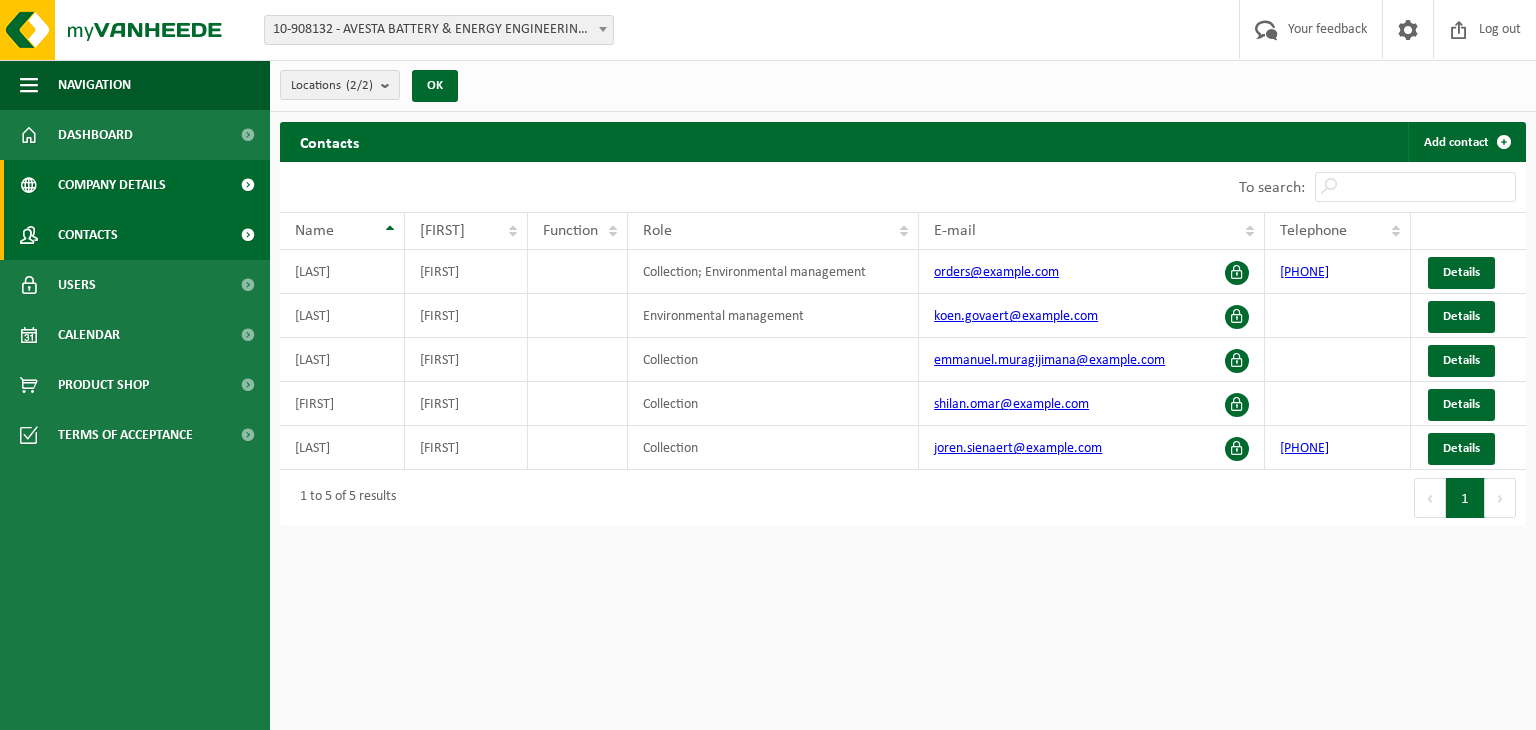 click on "Company details" at bounding box center (112, 185) 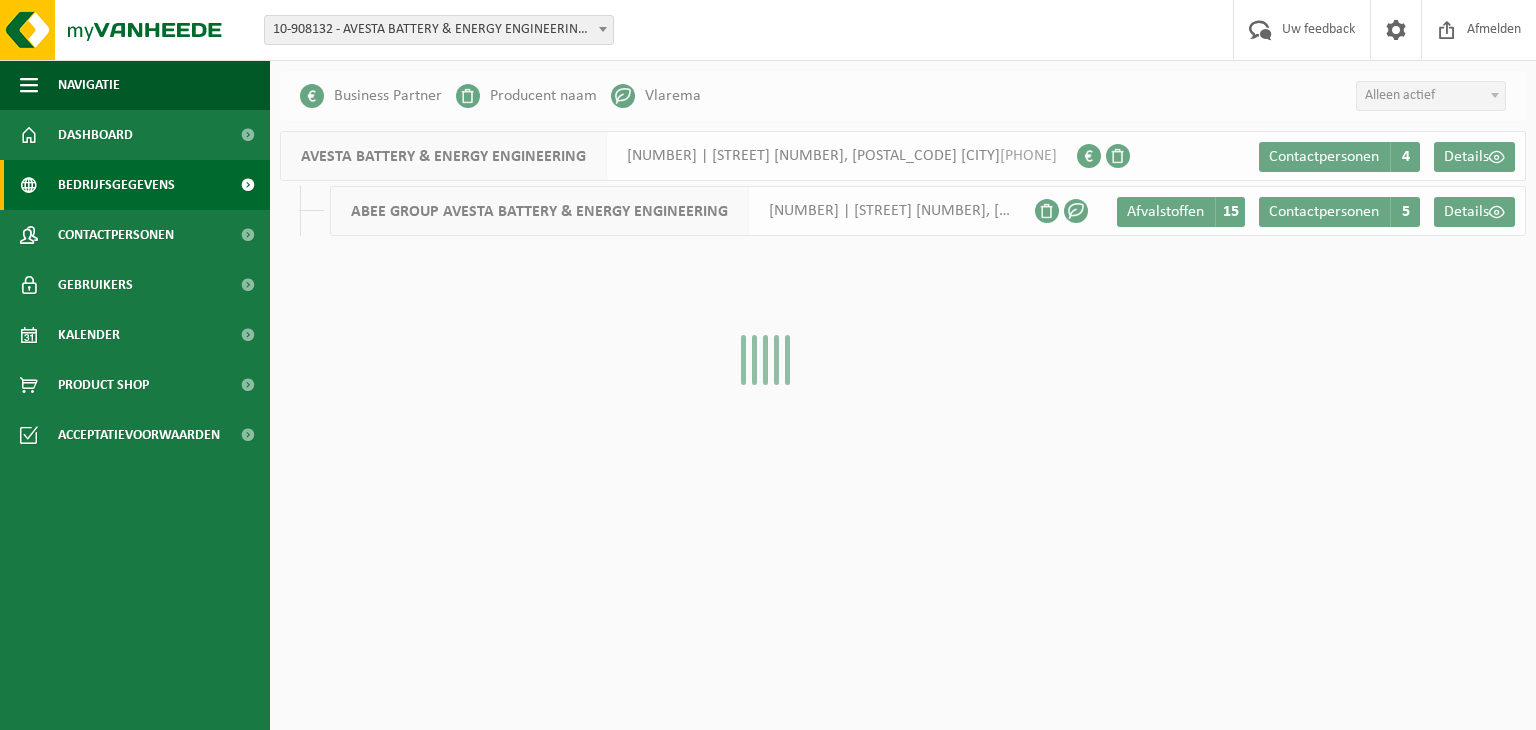 scroll, scrollTop: 0, scrollLeft: 0, axis: both 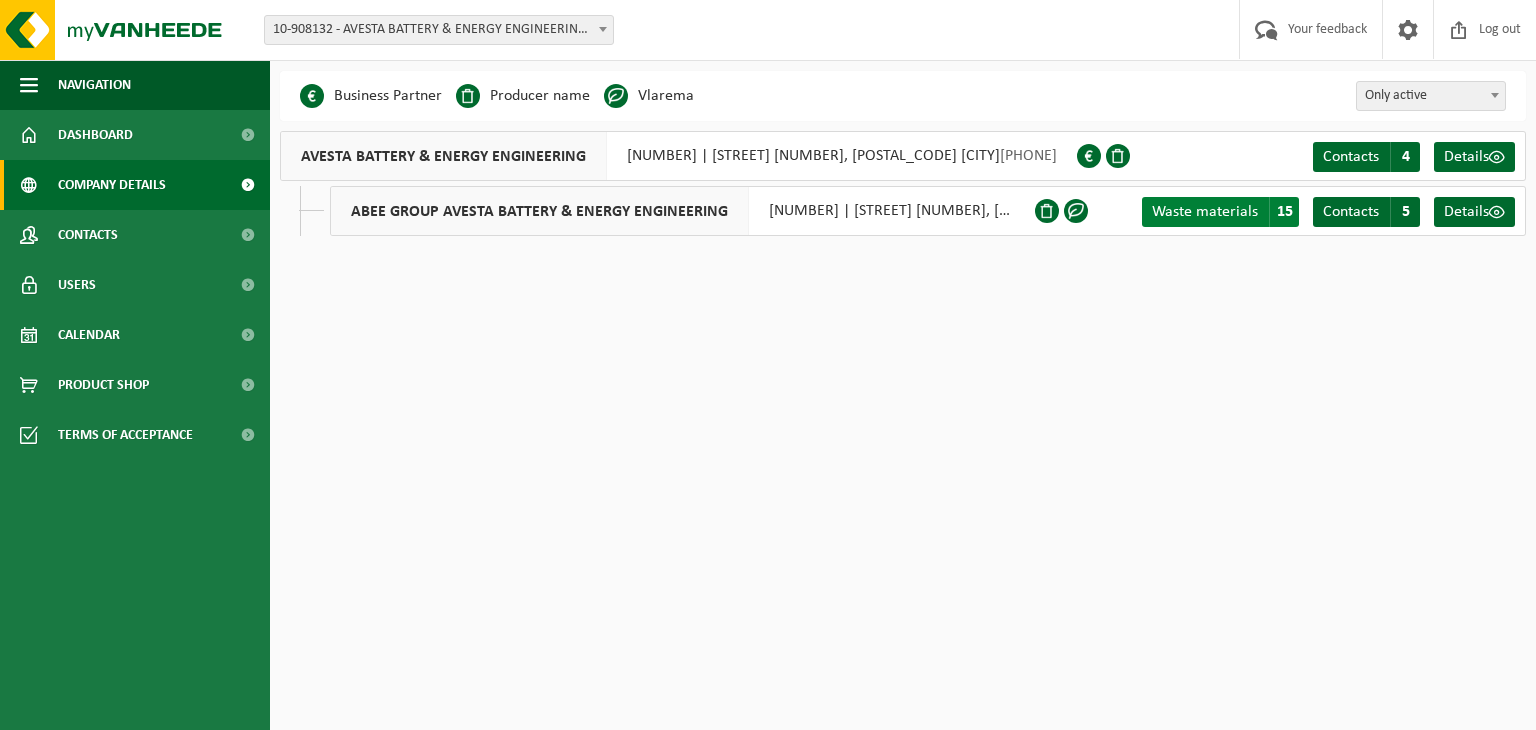 click on "Waste materials" at bounding box center [1205, 212] 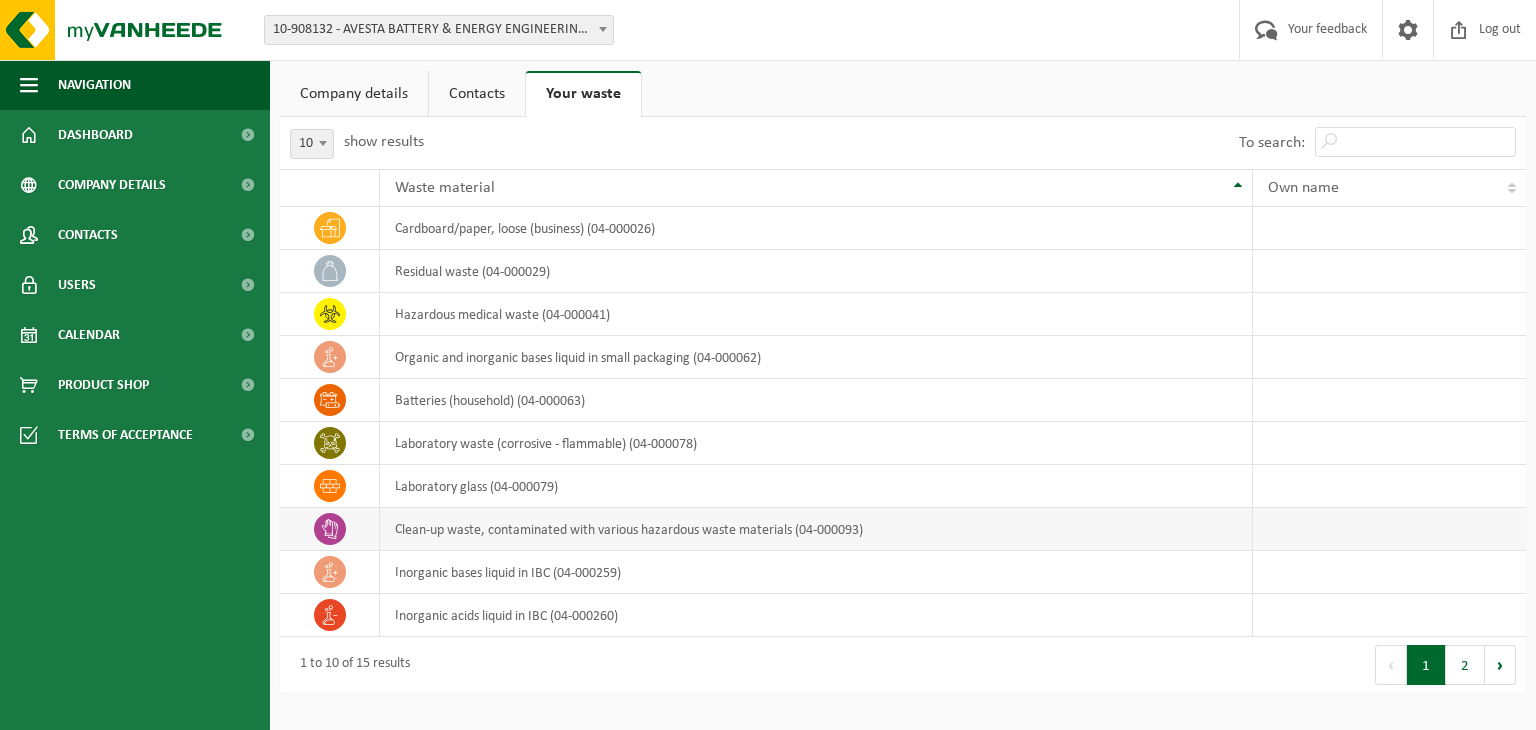scroll, scrollTop: 0, scrollLeft: 0, axis: both 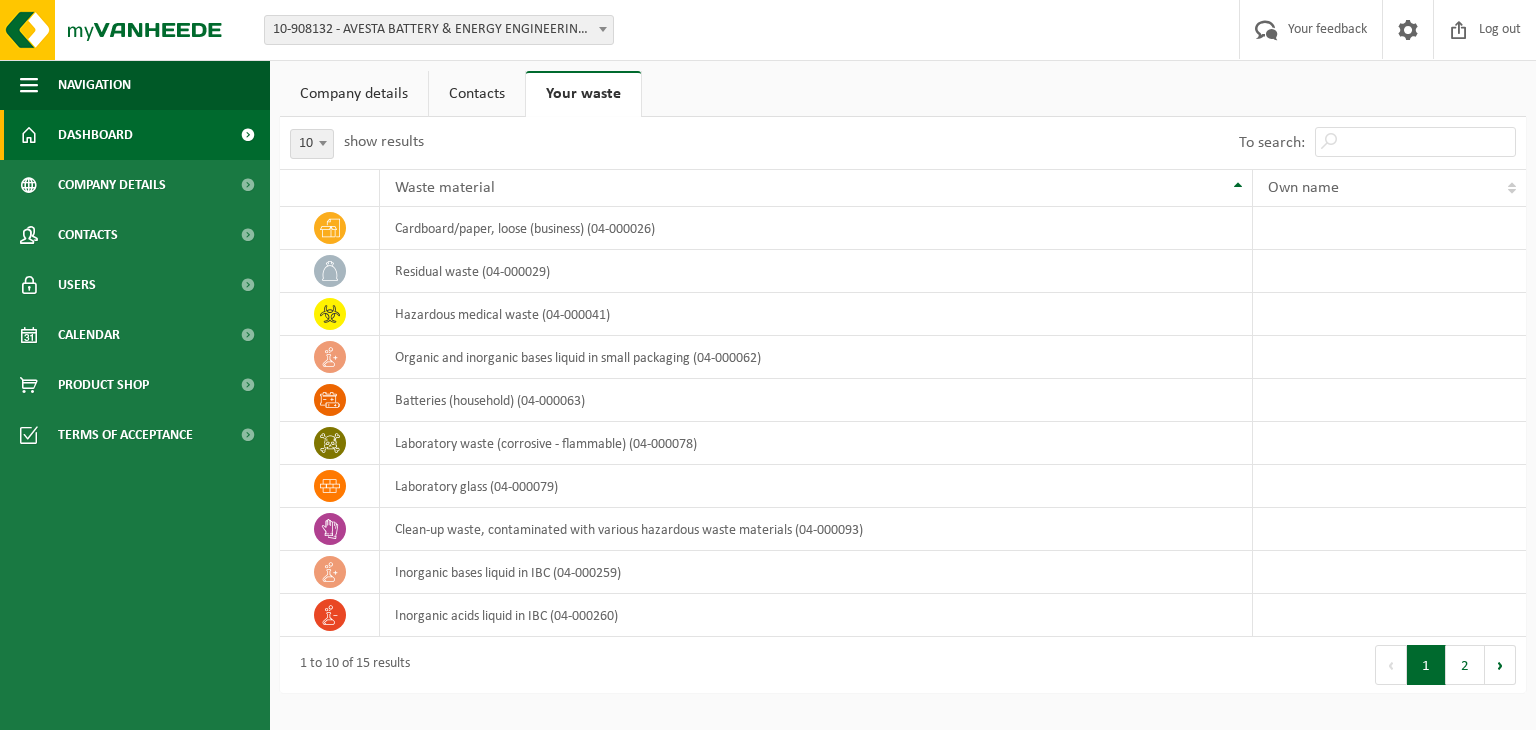 click on "Dashboard" at bounding box center (95, 135) 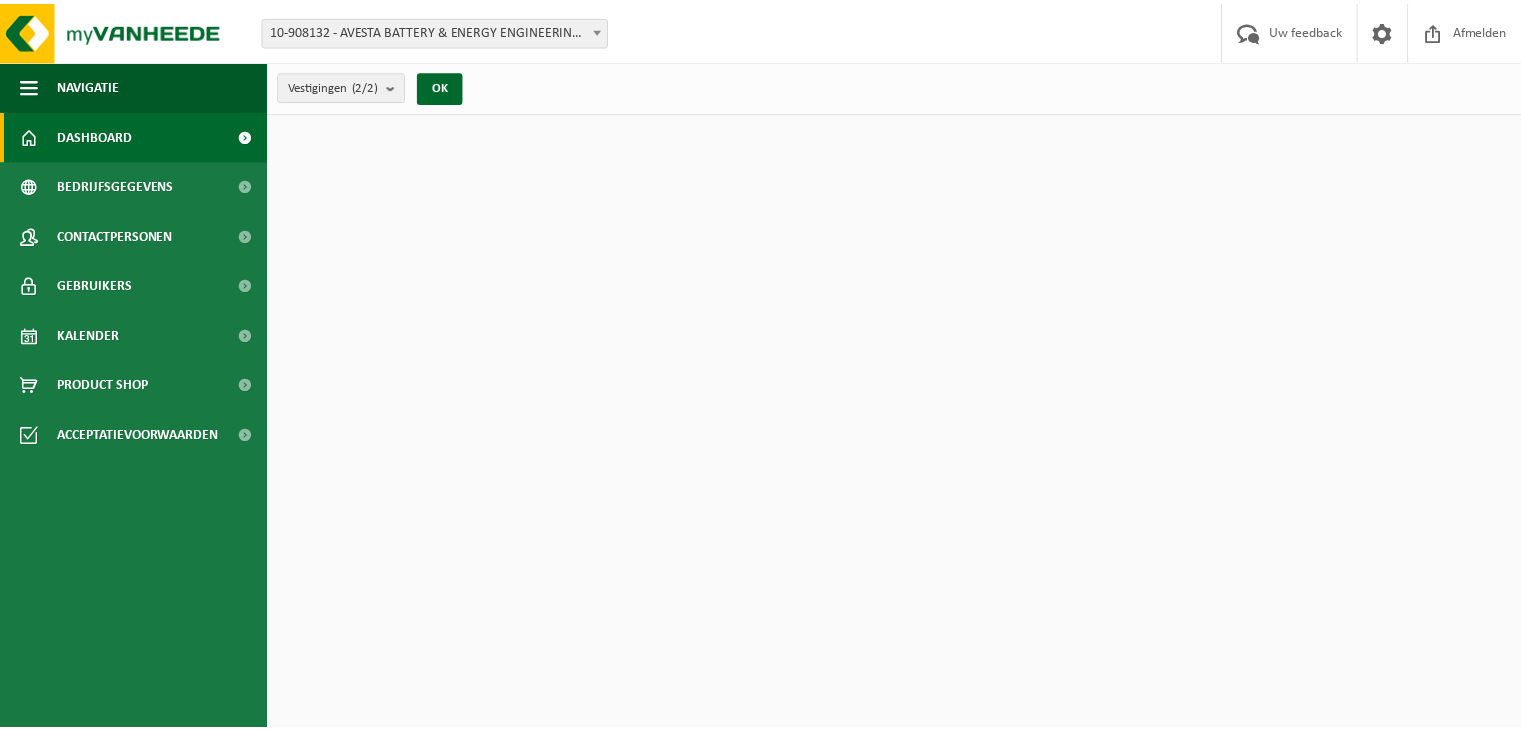 scroll, scrollTop: 0, scrollLeft: 0, axis: both 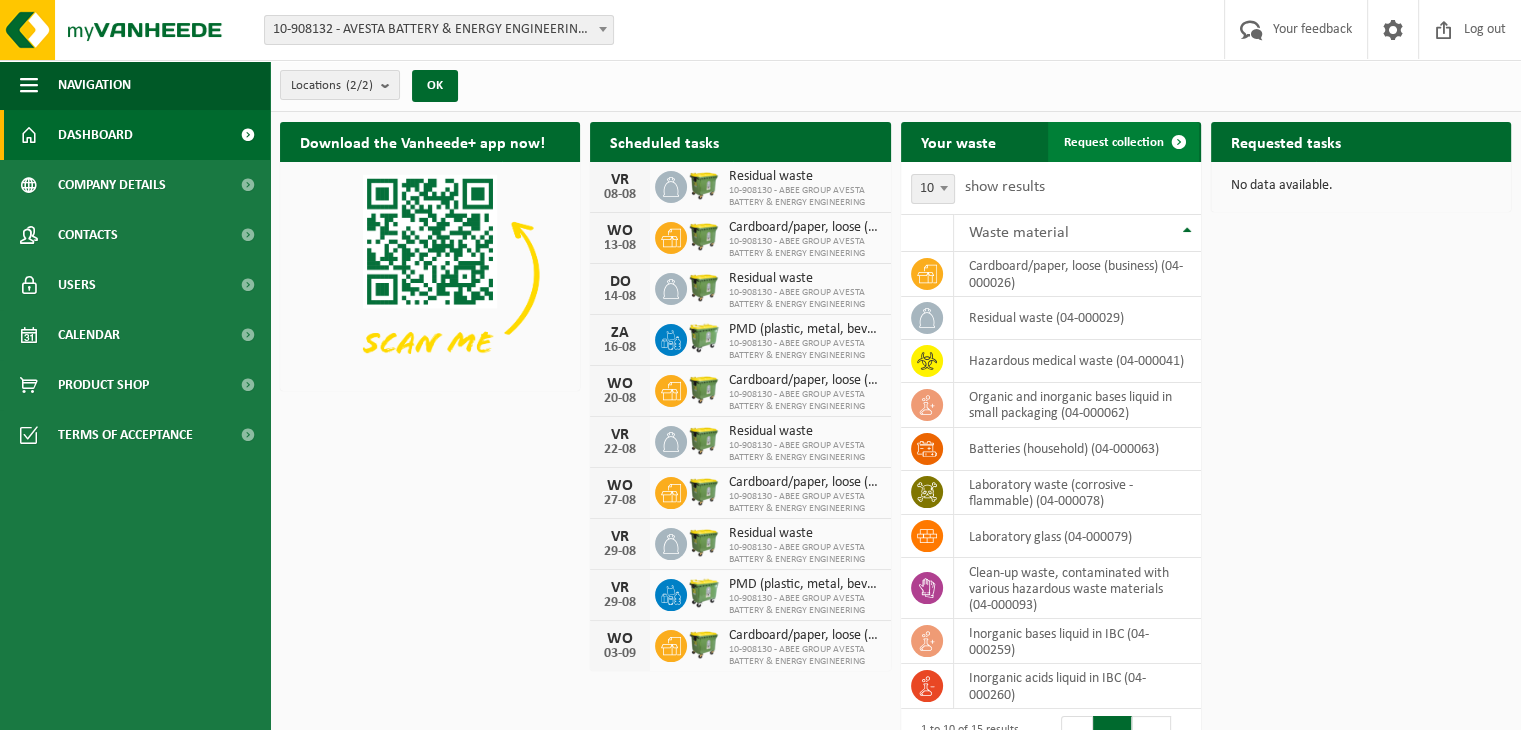 click on "Request collection" at bounding box center (1114, 142) 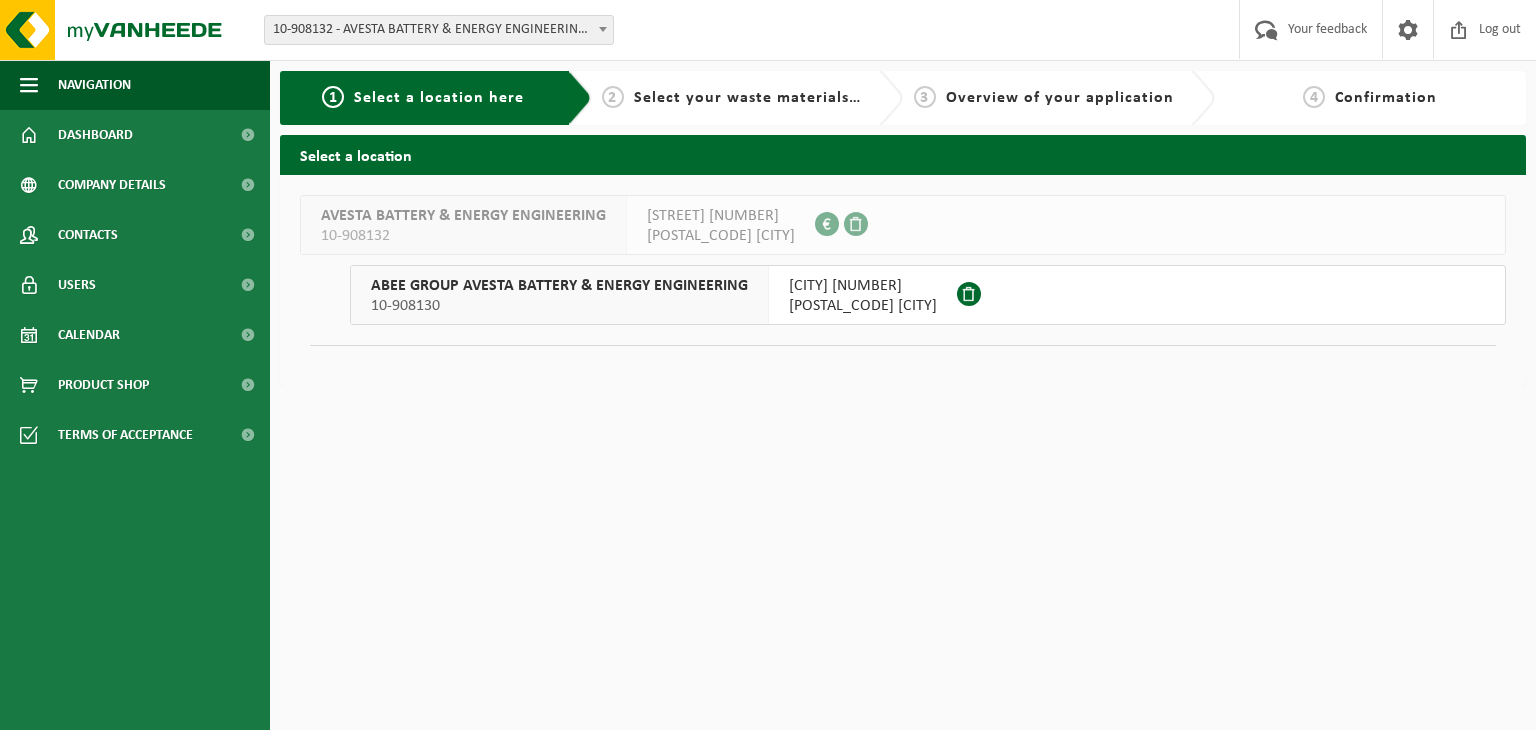 scroll, scrollTop: 0, scrollLeft: 0, axis: both 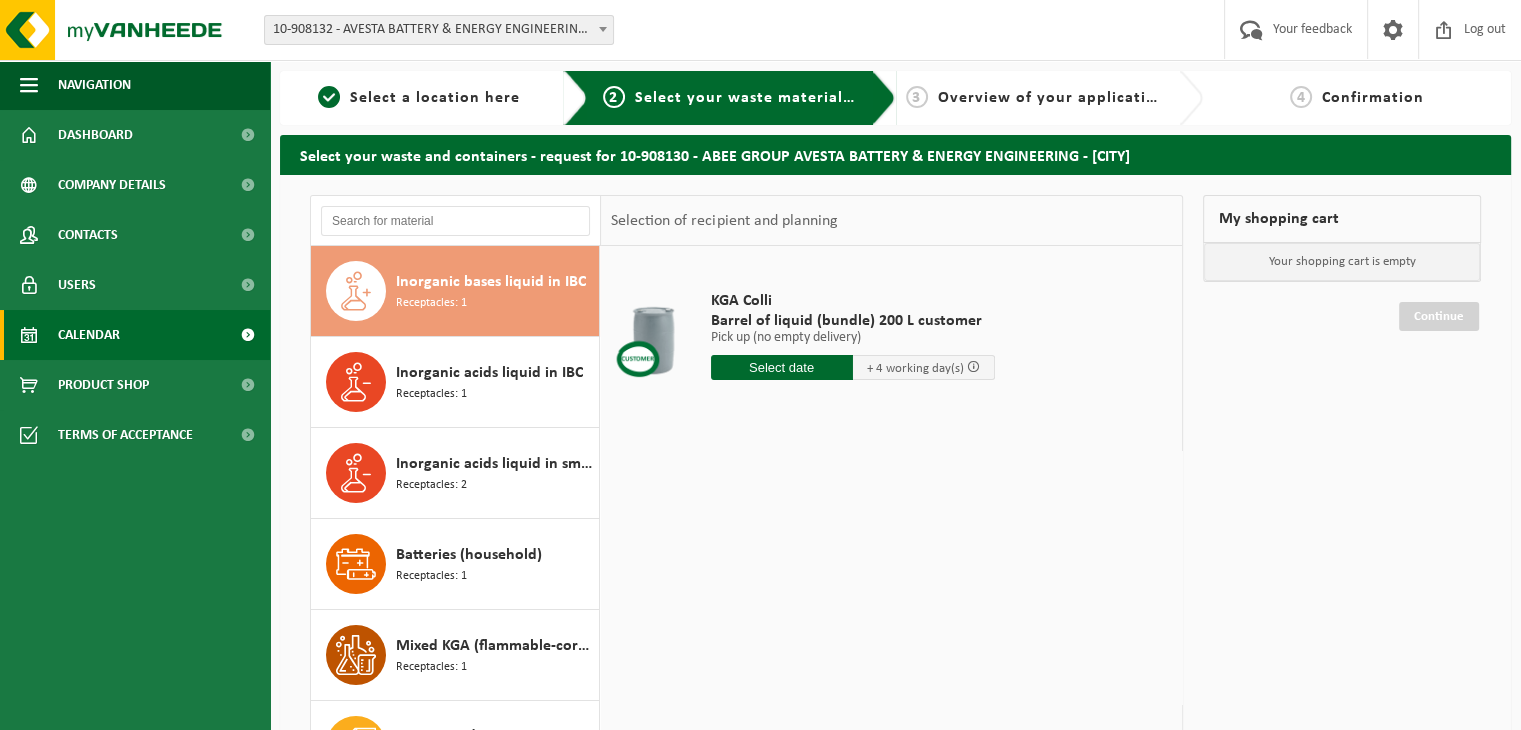 click on "Calendar" at bounding box center (135, 335) 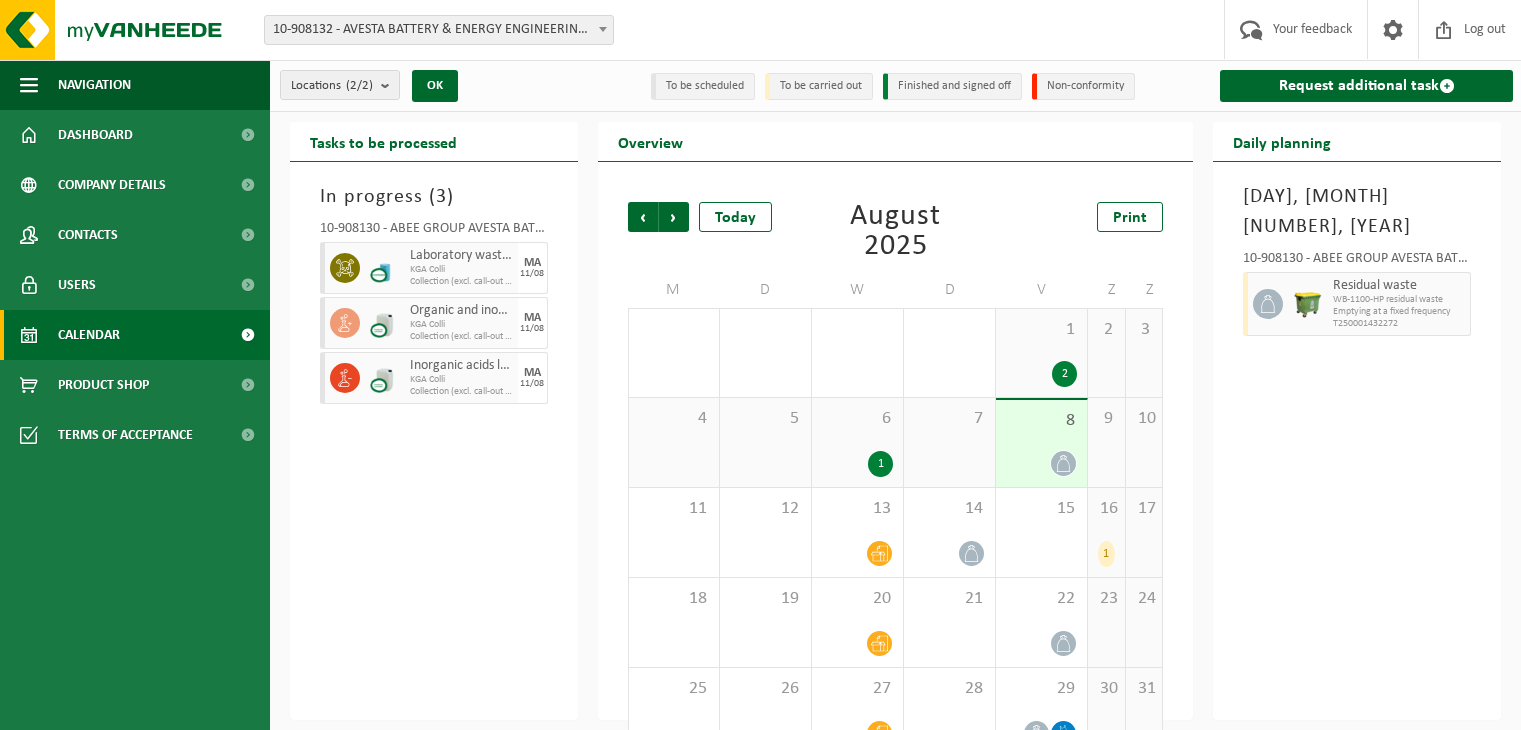 scroll, scrollTop: 0, scrollLeft: 0, axis: both 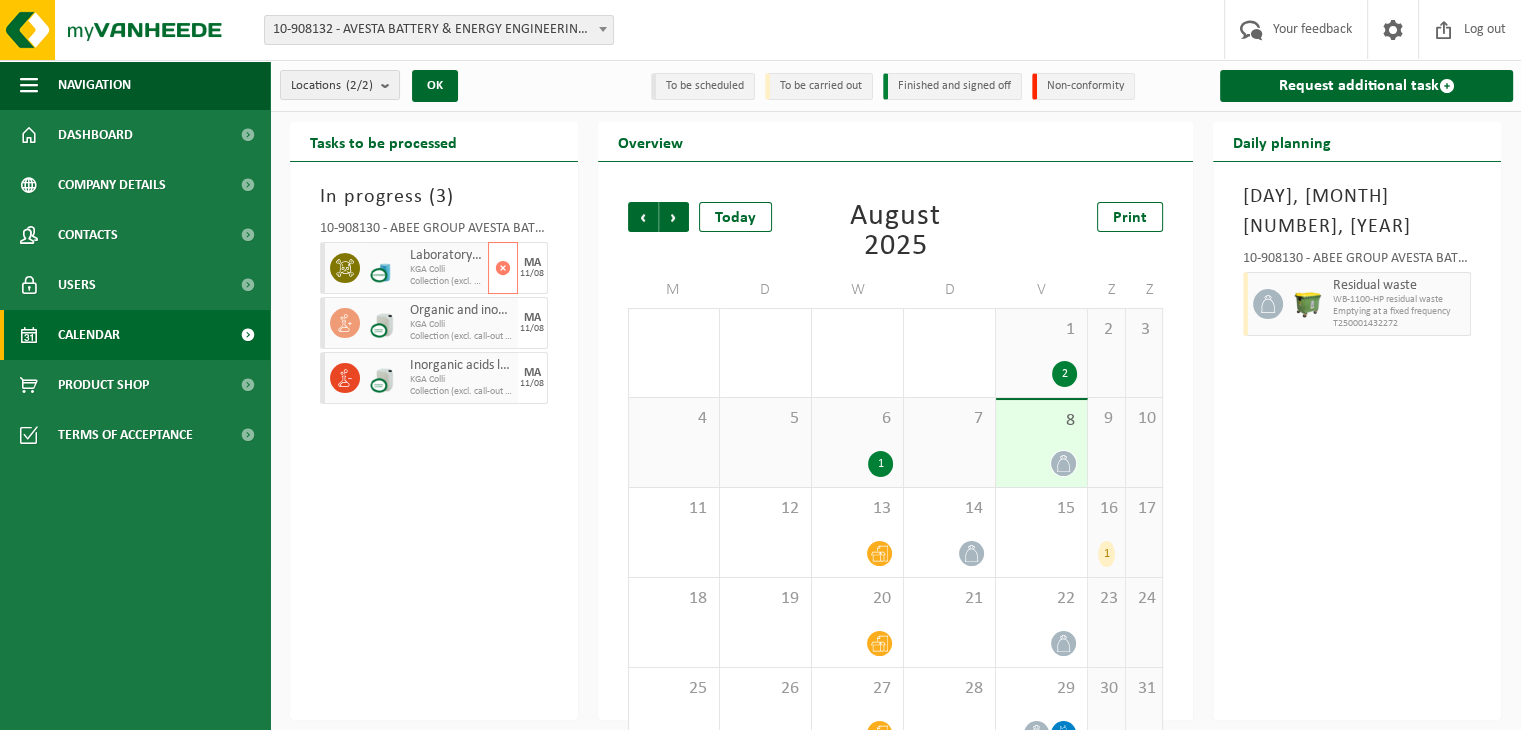click on "KGA Colli" at bounding box center [427, 269] 